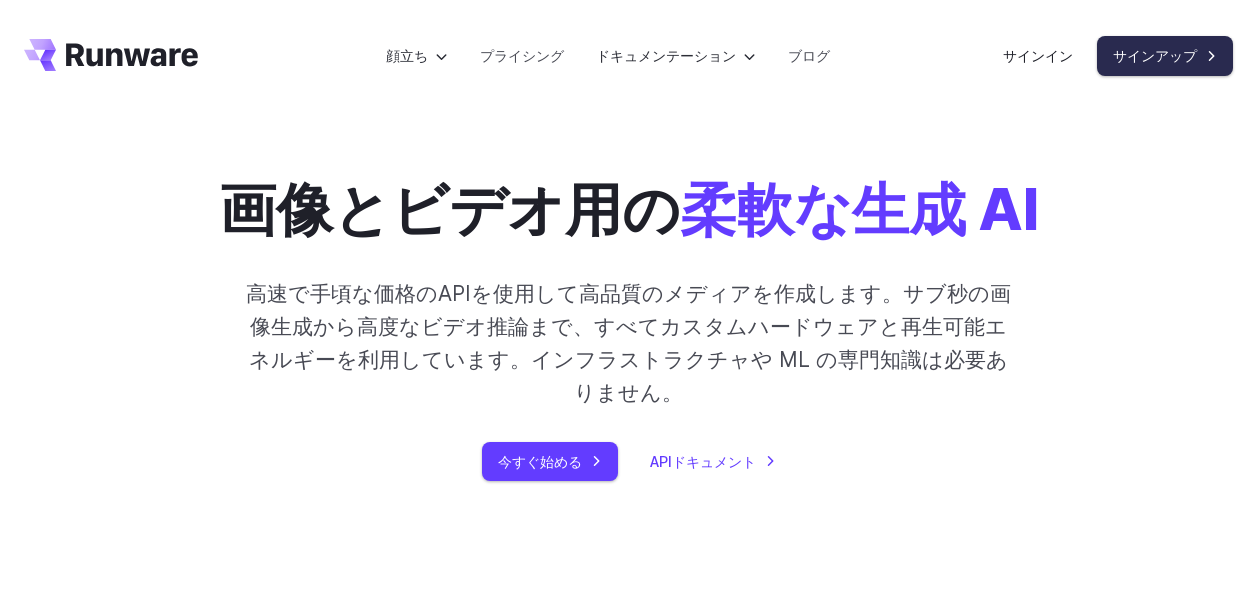 scroll, scrollTop: 0, scrollLeft: 0, axis: both 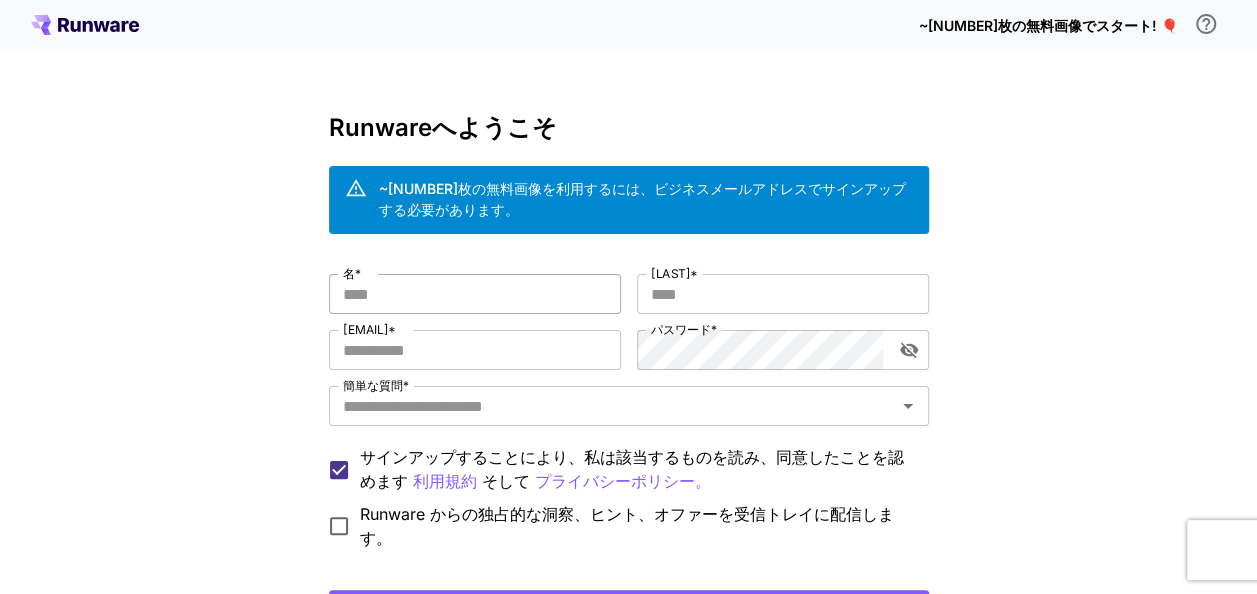 click on "[FIRST]  *" at bounding box center (475, 294) 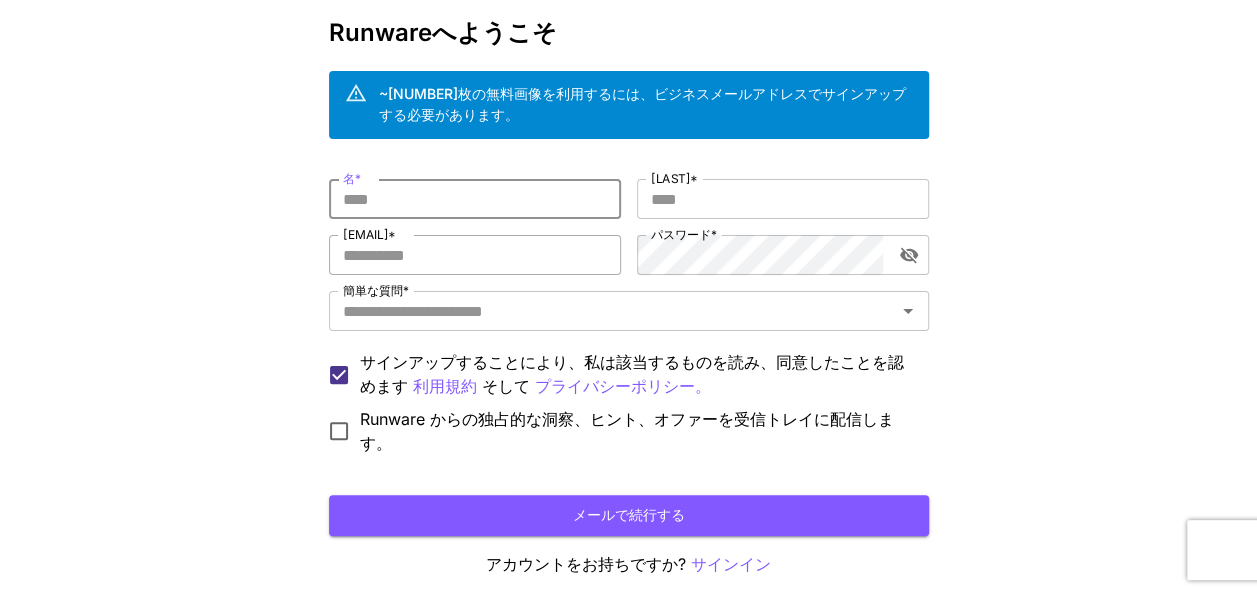 scroll, scrollTop: 183, scrollLeft: 0, axis: vertical 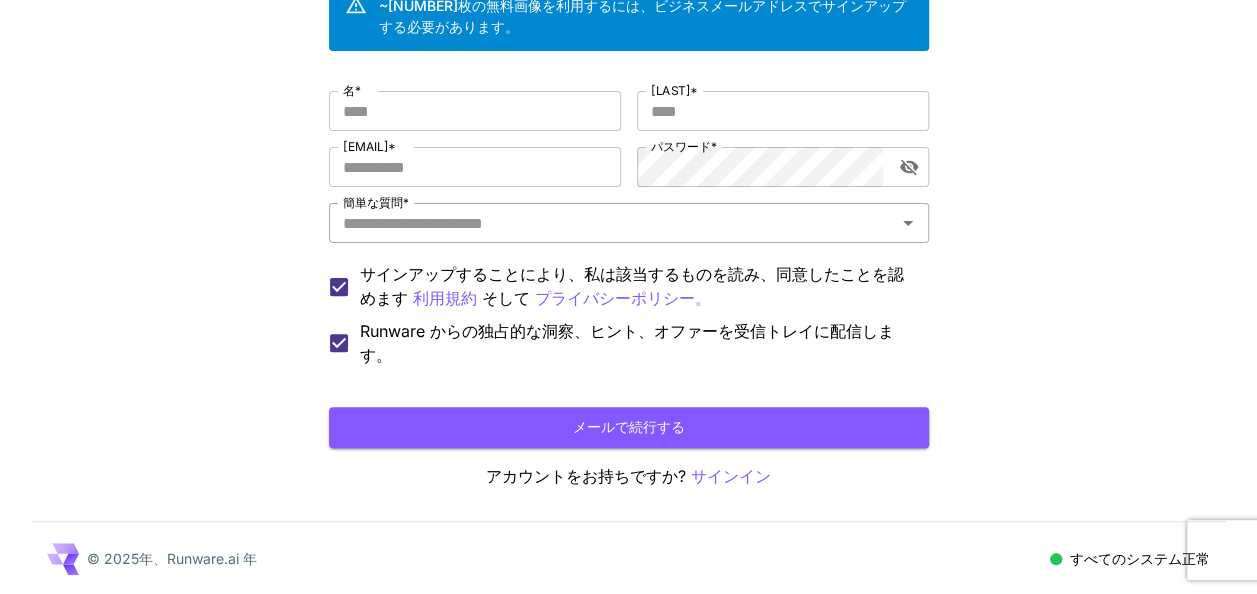 click on "[QUESTION]  *" at bounding box center (612, 223) 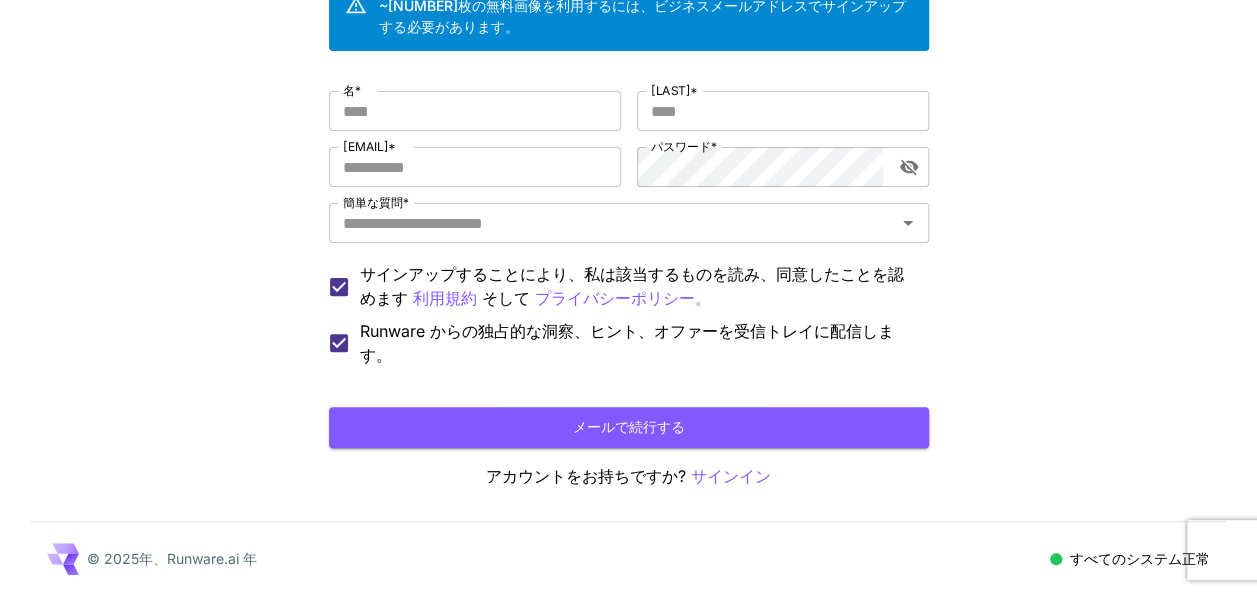 click on "~[NUMBER]枚の無料画像でスタート! 🎈 Runwareへようこそ ~[NUMBER]枚の無料画像を利用するには、ビジネスメールアドレスでサインアップする必要があります。 名  * 名前 * 姓  * 名字 * Eメール  * 電子メール * パスワード  * パスワード * 簡単な質問  * 簡単な質問 * サインアップすることにより、私は該当するものを読み、同意したことを認めます   利用規約     そして   プライバシーポリシー。   Runware からの独占的な洞察、ヒント、オファーを受信トレイに配信します。 メールで続行する アカウントをお持ちですか?   サインイン © [YEAR]年、Runware.ai 年 すべてのシステム正常" at bounding box center (628, 206) 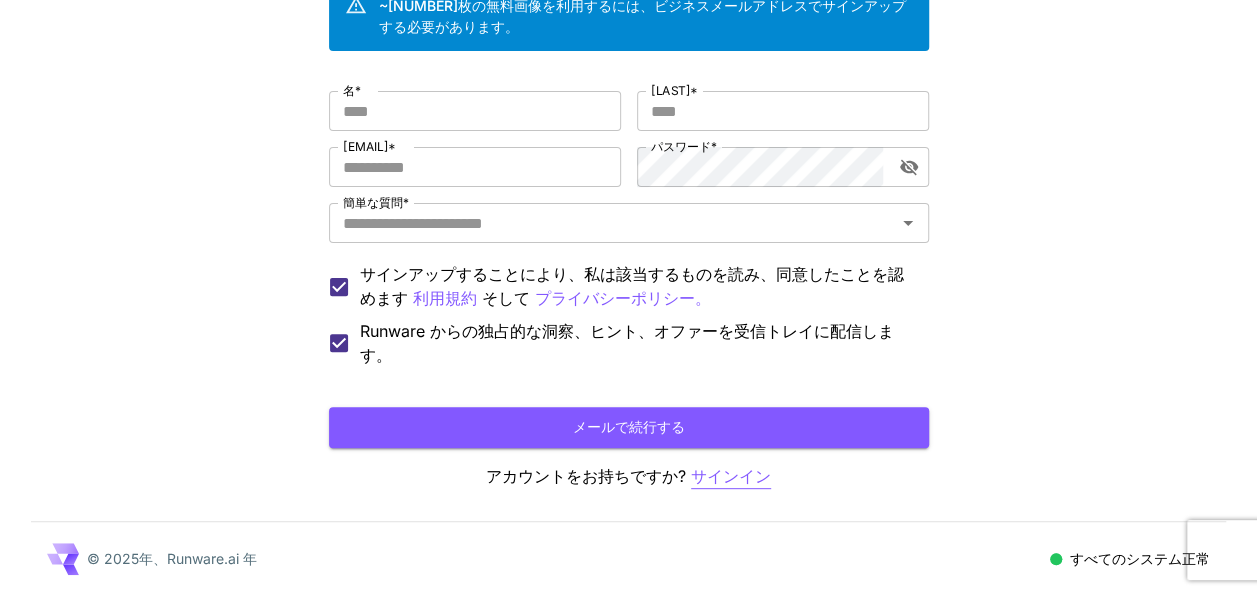 click on "サインイン" at bounding box center (731, 476) 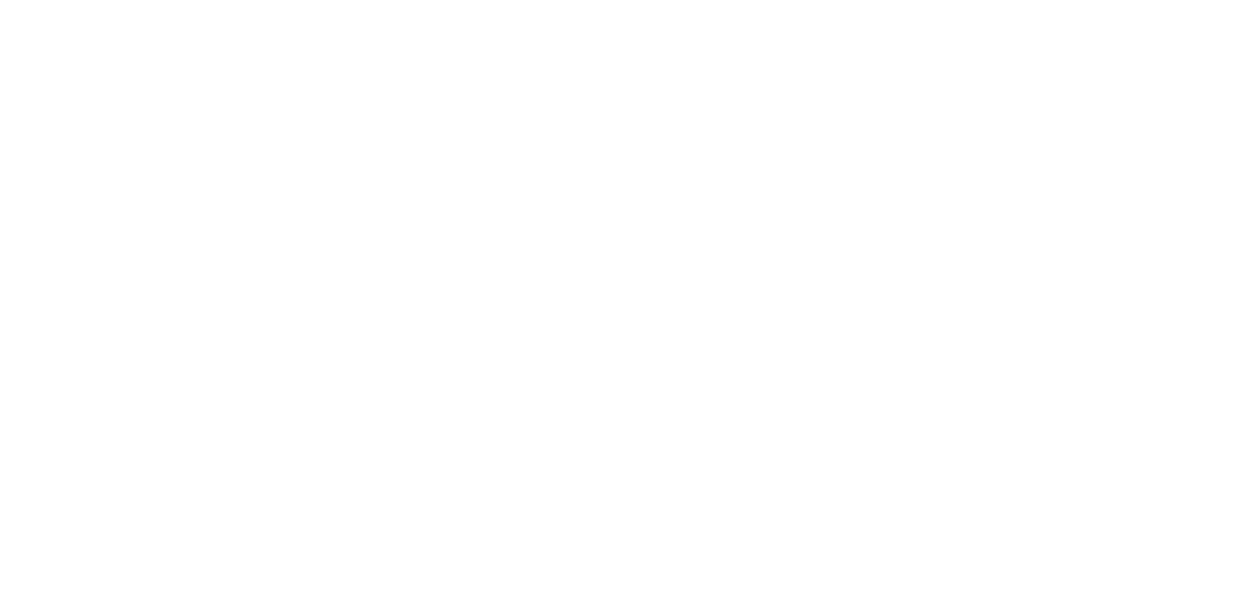scroll, scrollTop: 0, scrollLeft: 0, axis: both 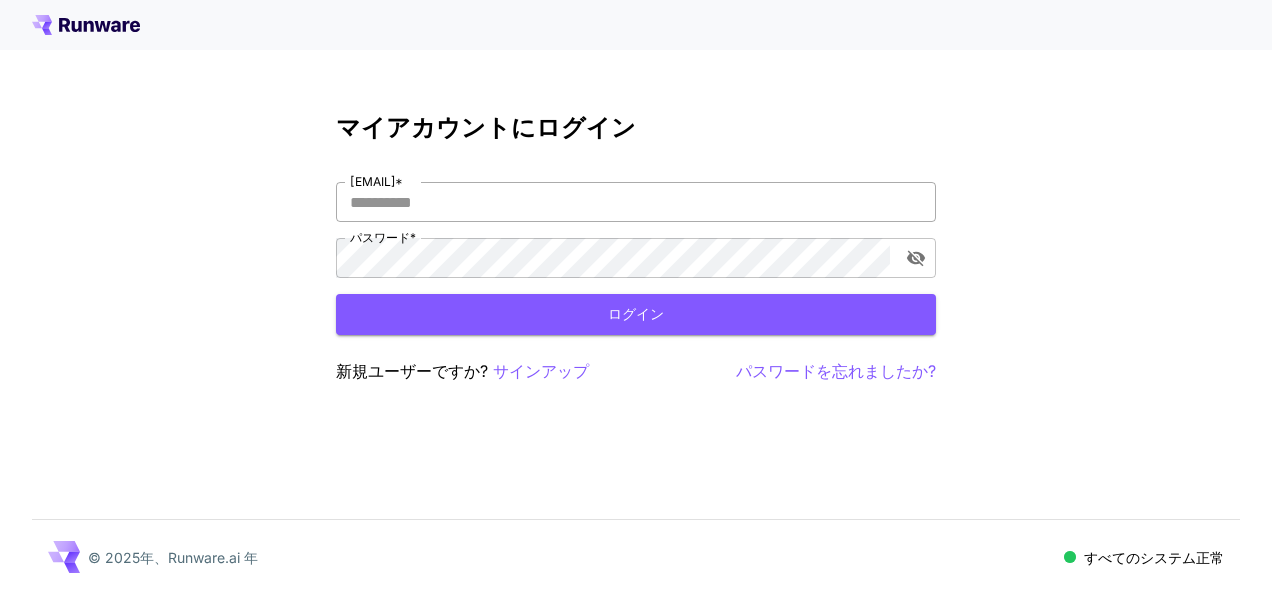 click on "Eメール  * パスワード  * パスワード *" at bounding box center (636, 230) 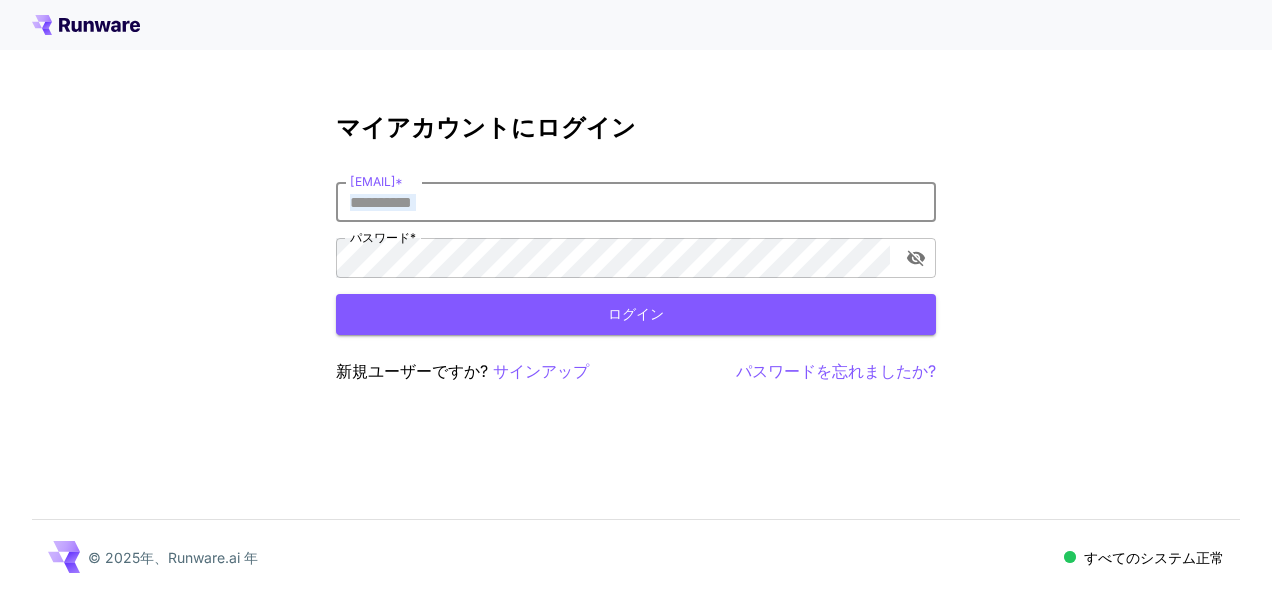 click on "Eメール  *" at bounding box center [636, 202] 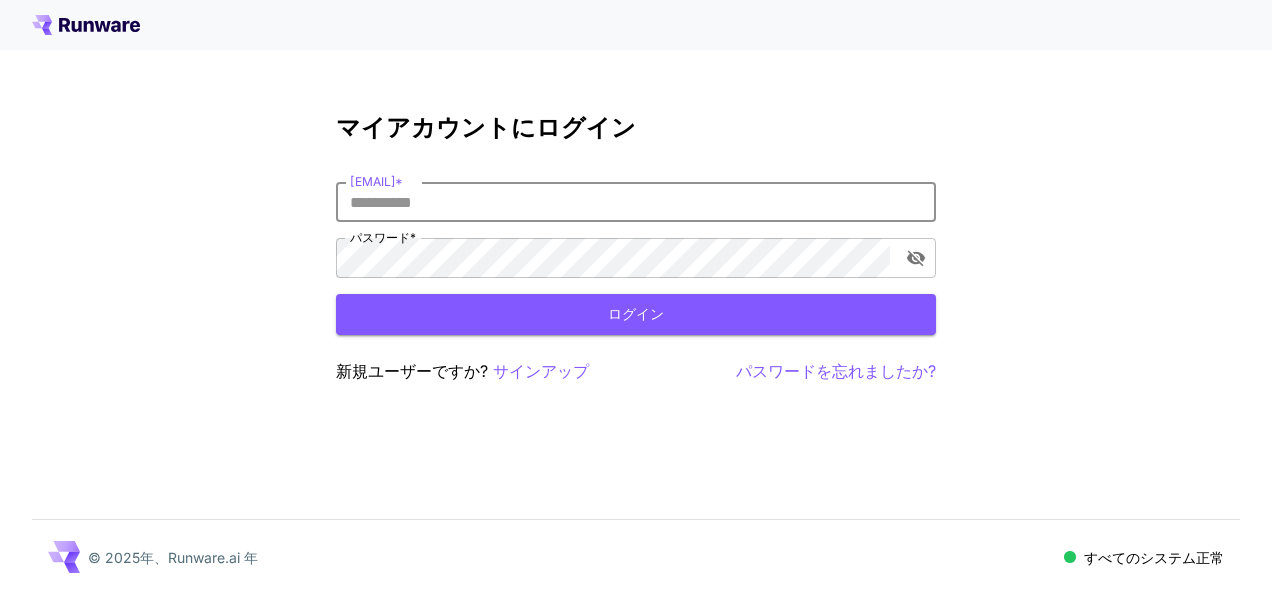 click on "Eメール  *" at bounding box center [636, 202] 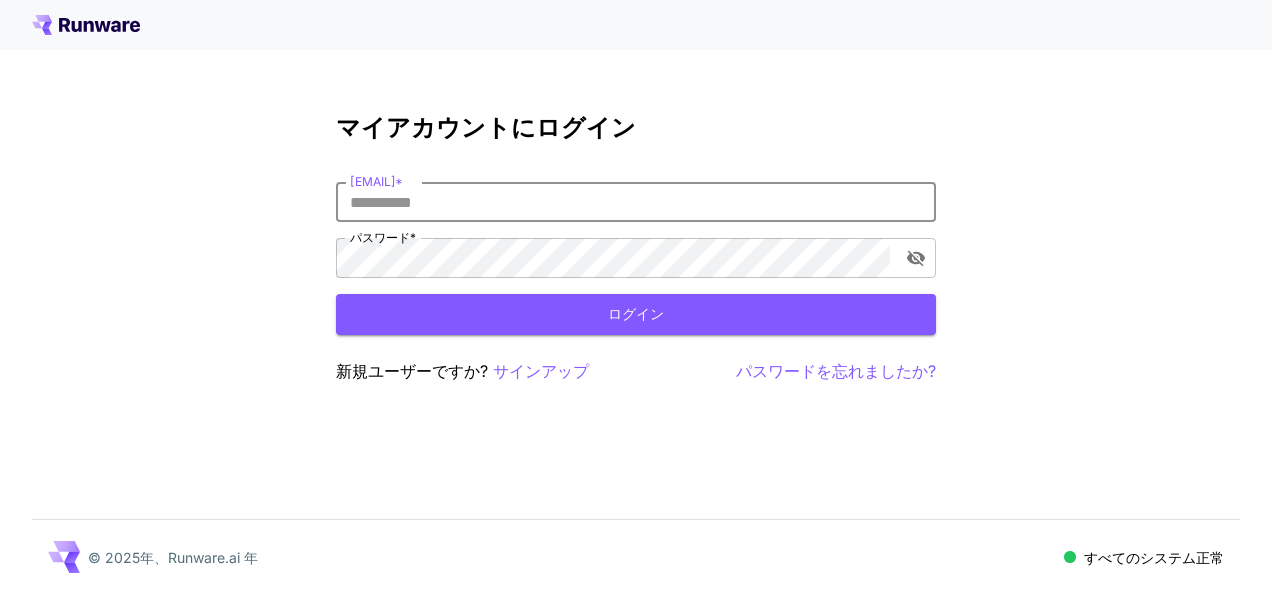 paste on "**********" 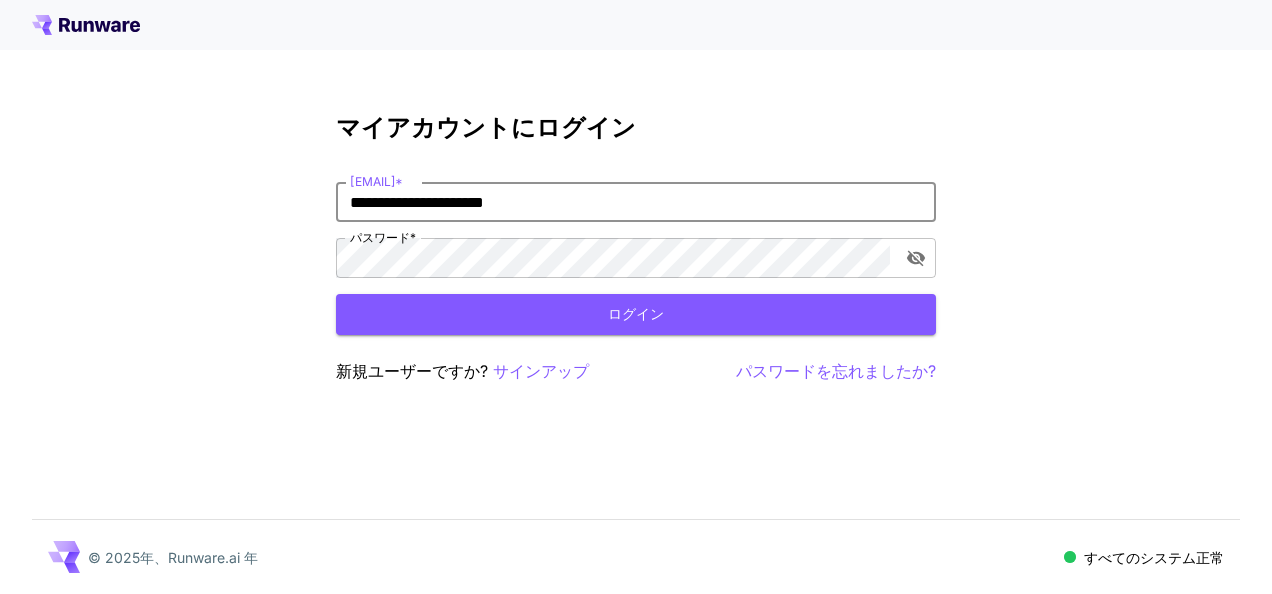 type on "**********" 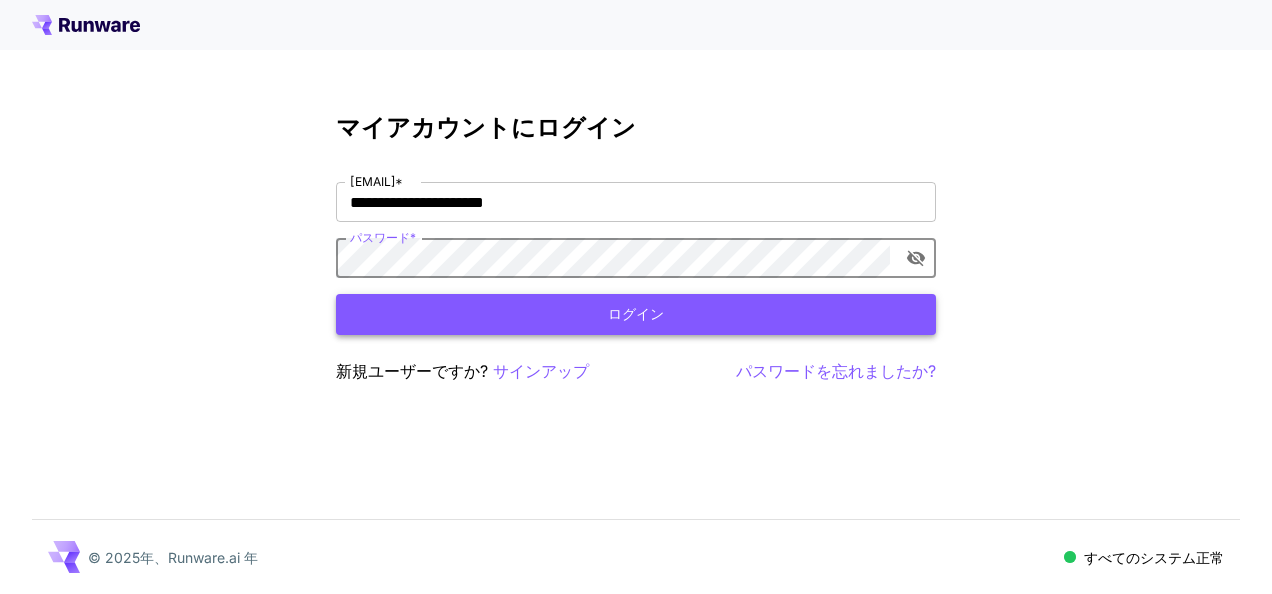 click on "ログイン" at bounding box center (636, 314) 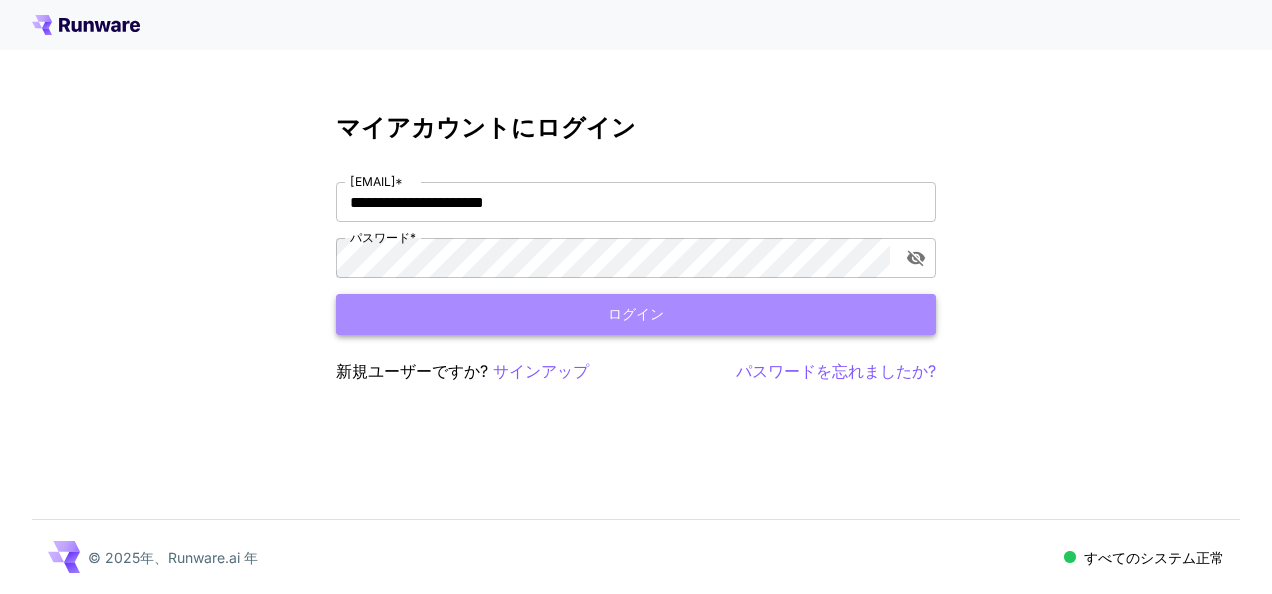 click on "ログイン" at bounding box center (636, 314) 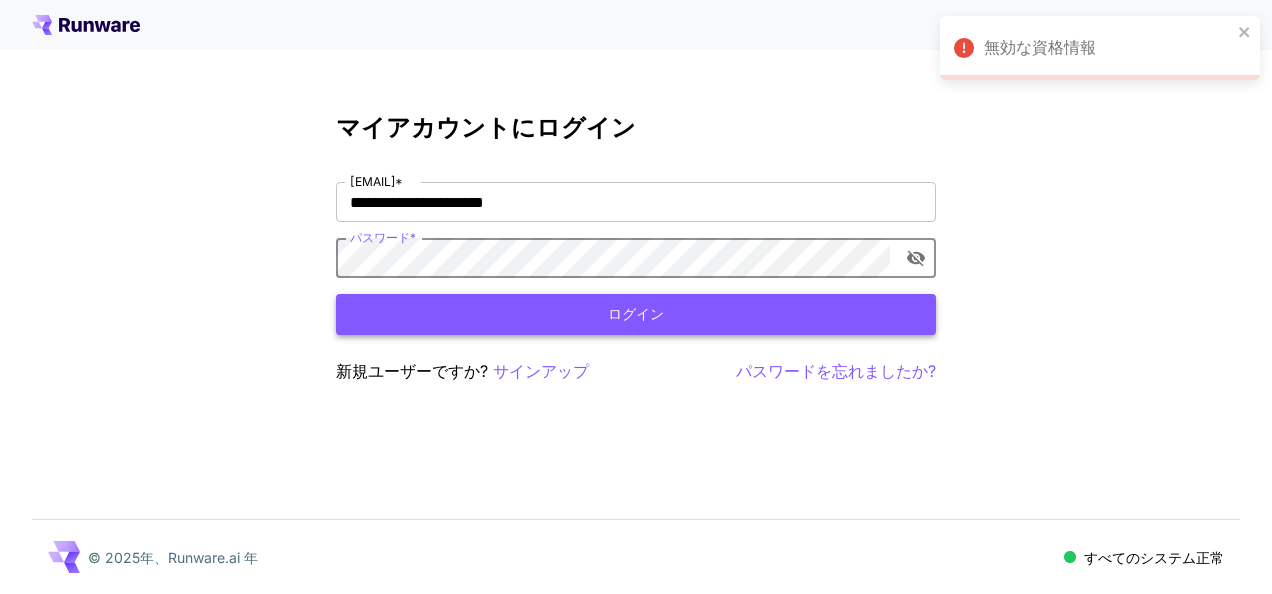 click on "ログイン" at bounding box center (636, 314) 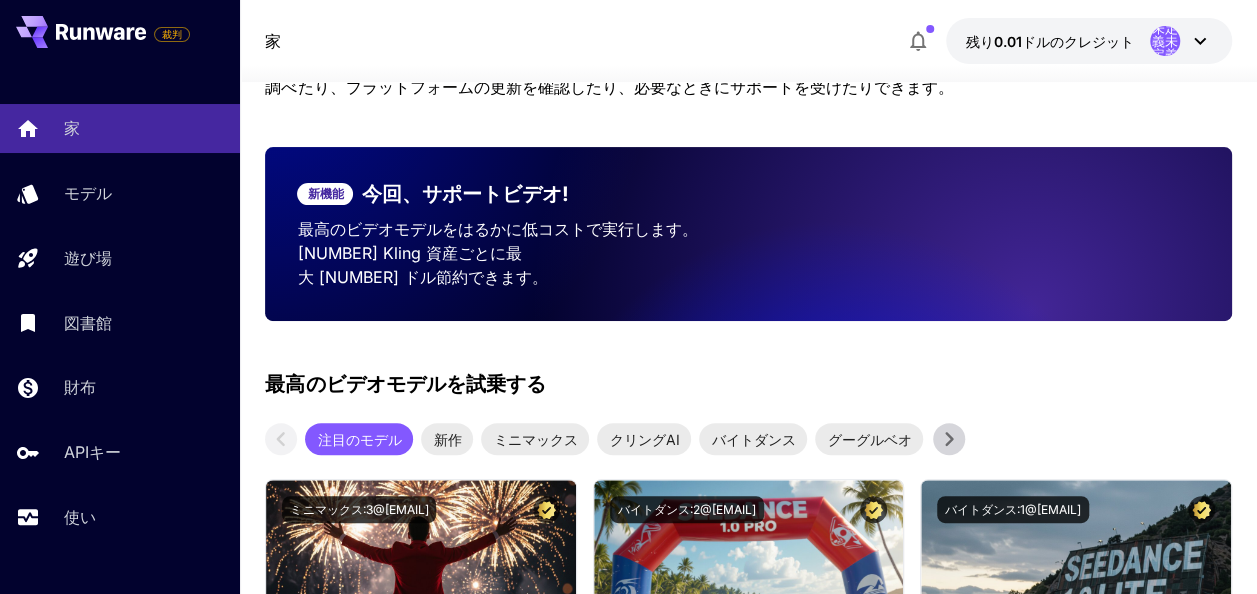 scroll, scrollTop: 0, scrollLeft: 0, axis: both 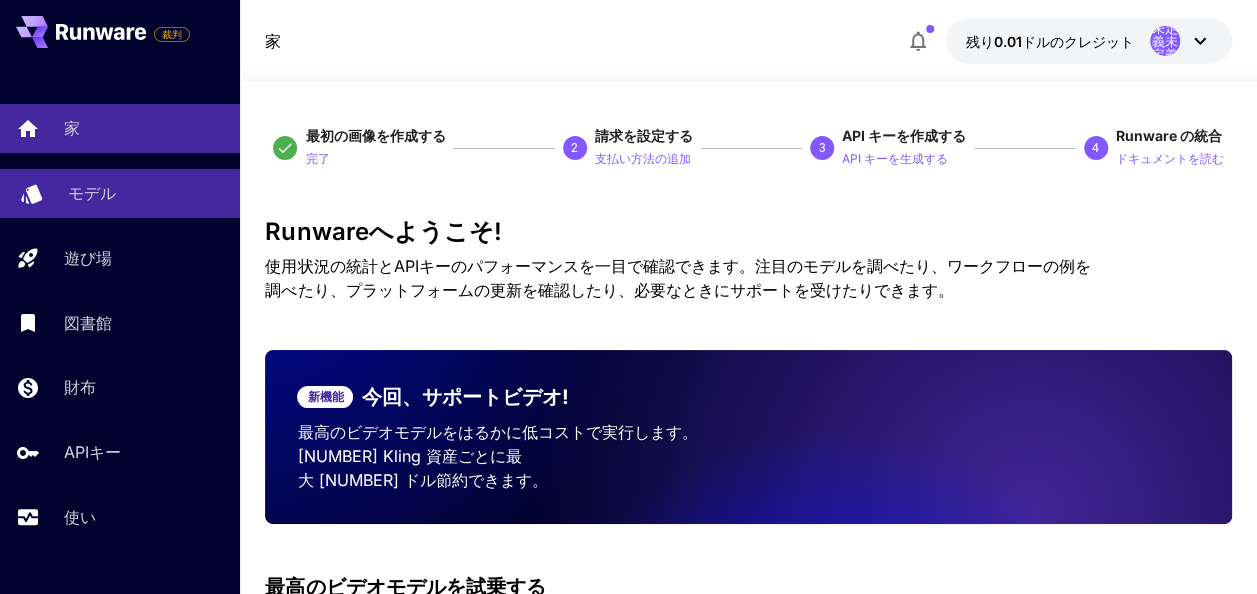 click on "モデル" at bounding box center (146, 193) 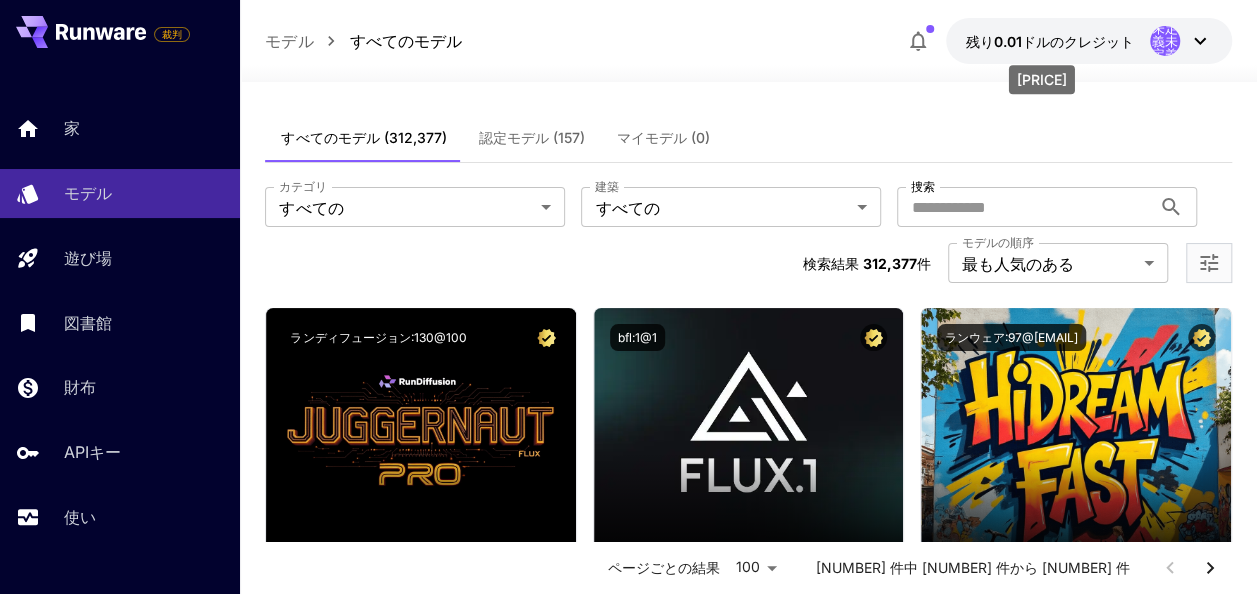 click on "ドルのクレジット" at bounding box center (1078, 41) 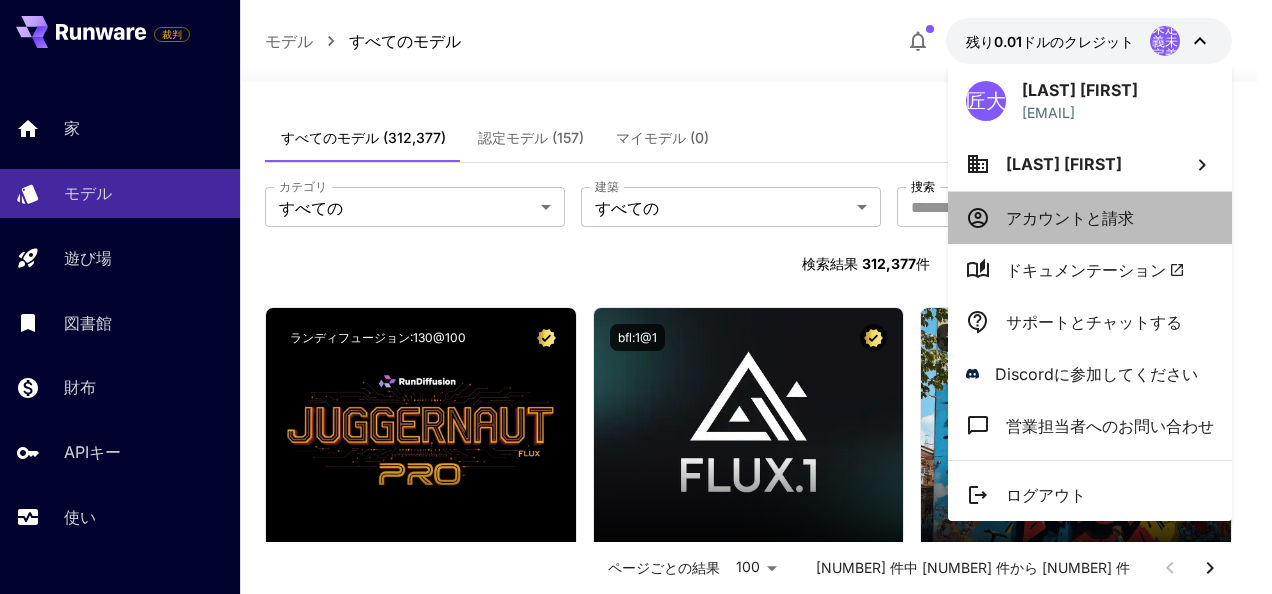 drag, startPoint x: 1039, startPoint y: 216, endPoint x: 1034, endPoint y: 206, distance: 11.18034 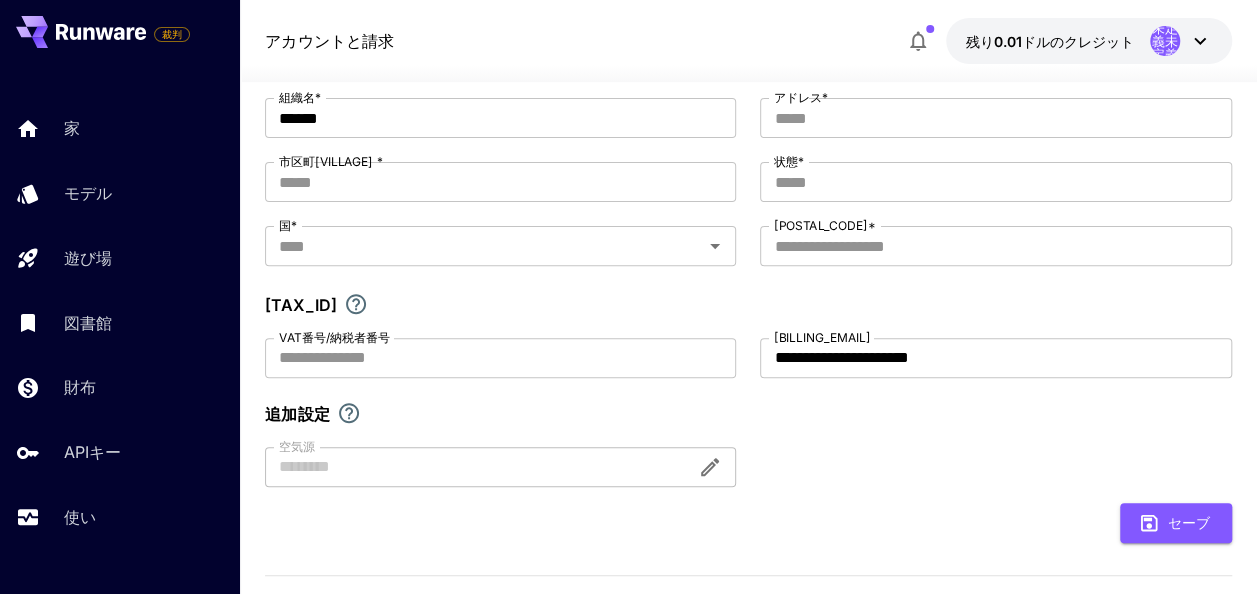 scroll, scrollTop: 0, scrollLeft: 0, axis: both 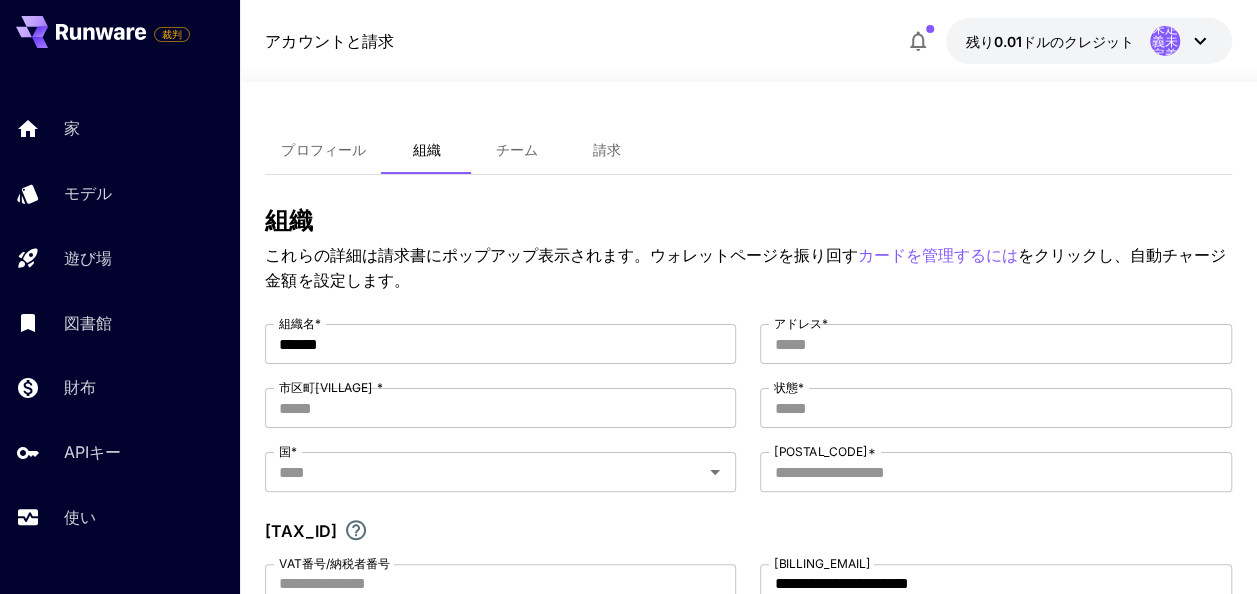 click on "請求" at bounding box center (606, 150) 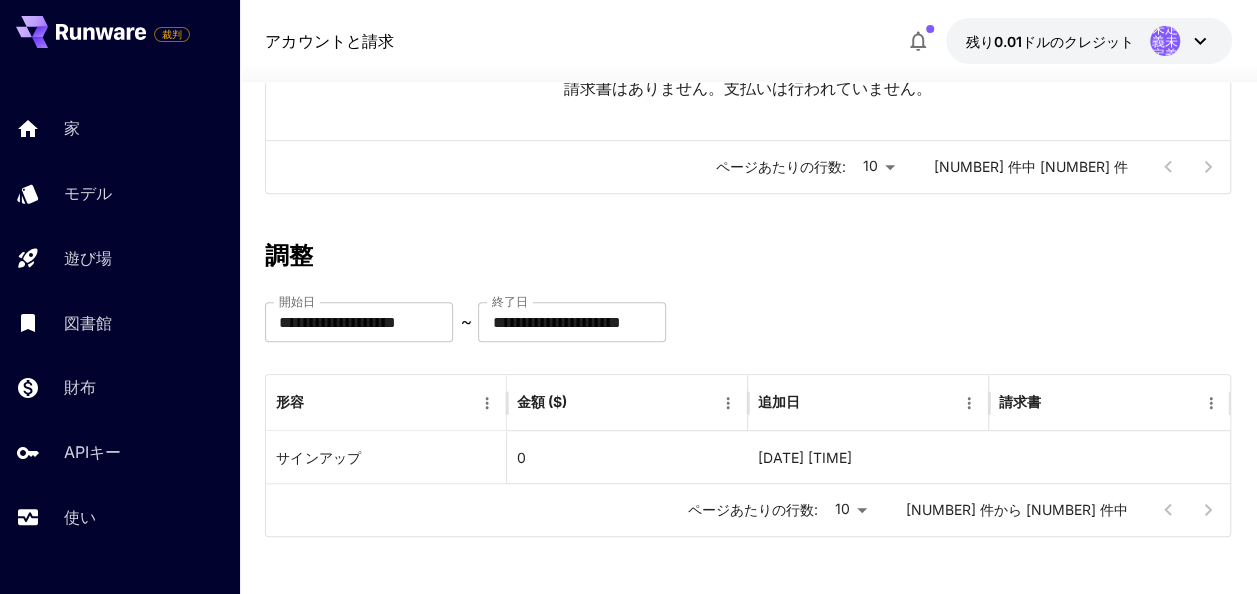 scroll, scrollTop: 0, scrollLeft: 0, axis: both 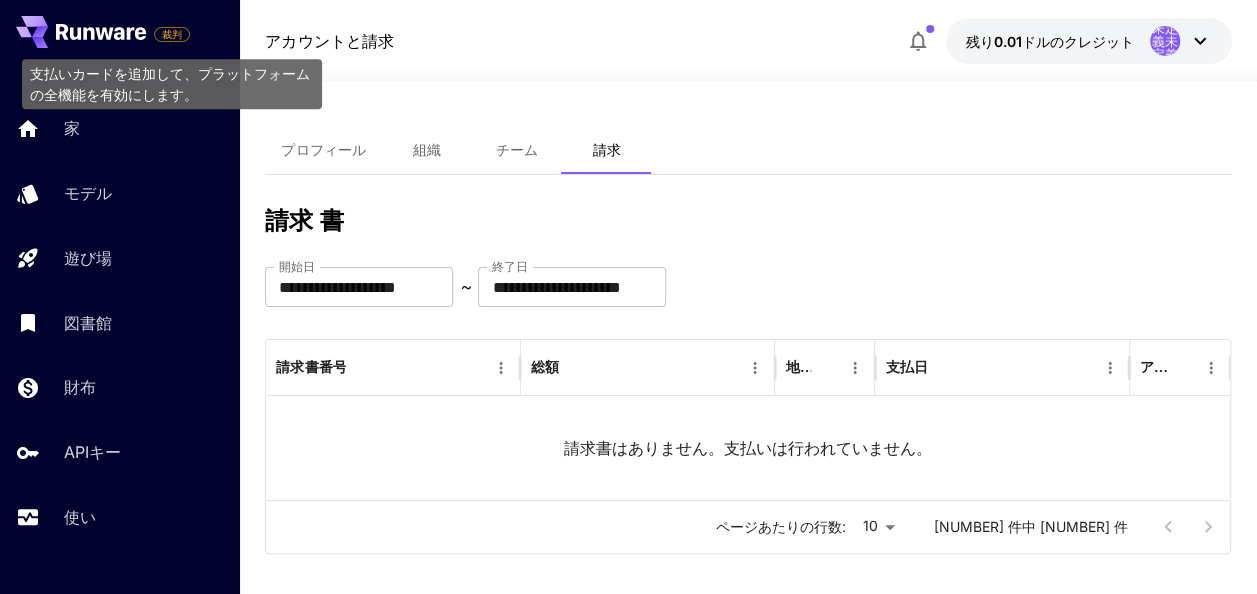 click on "裁判" at bounding box center [172, 34] 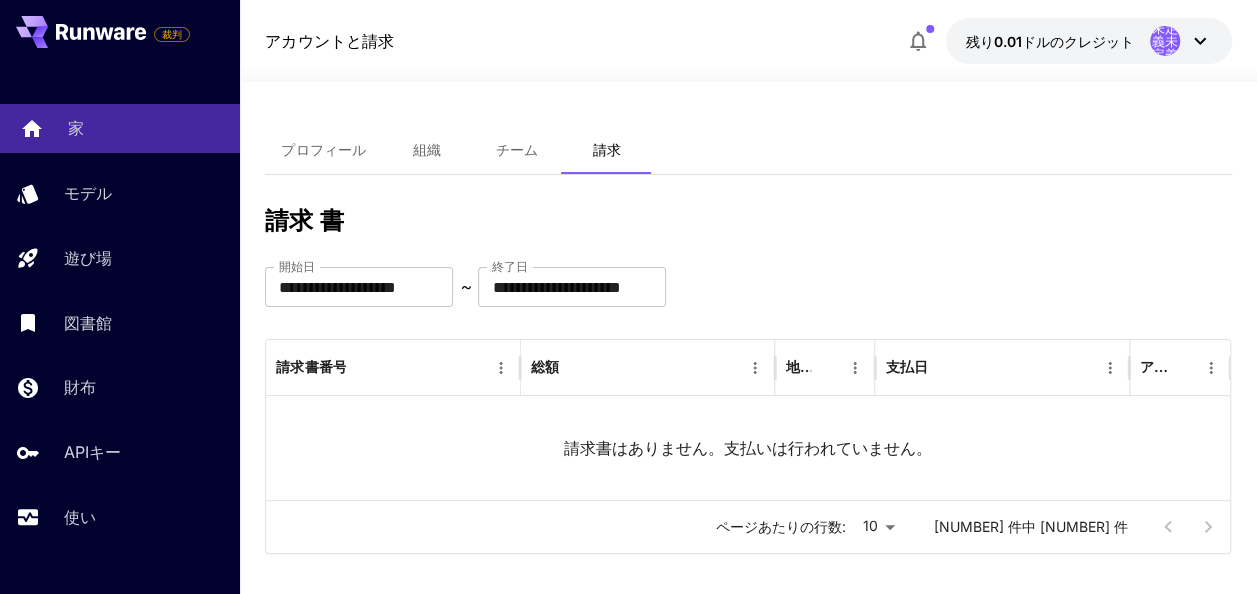 click on "家" at bounding box center (76, 128) 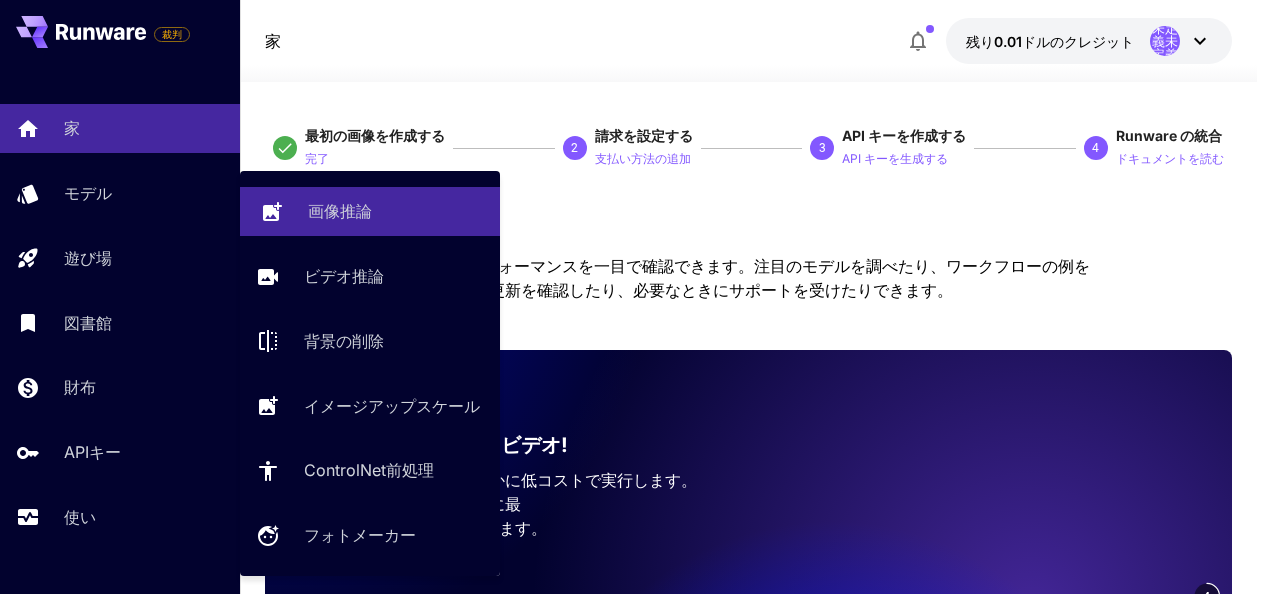 click on "画像推論" at bounding box center (340, 211) 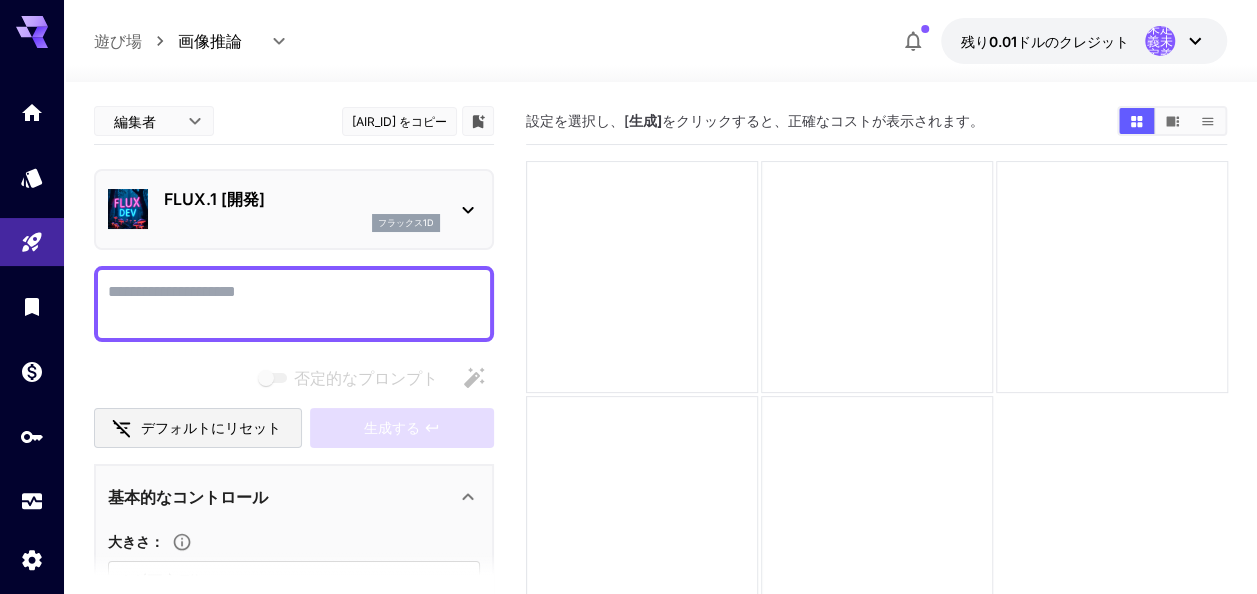 click on "否定的なプロンプト" at bounding box center (294, 304) 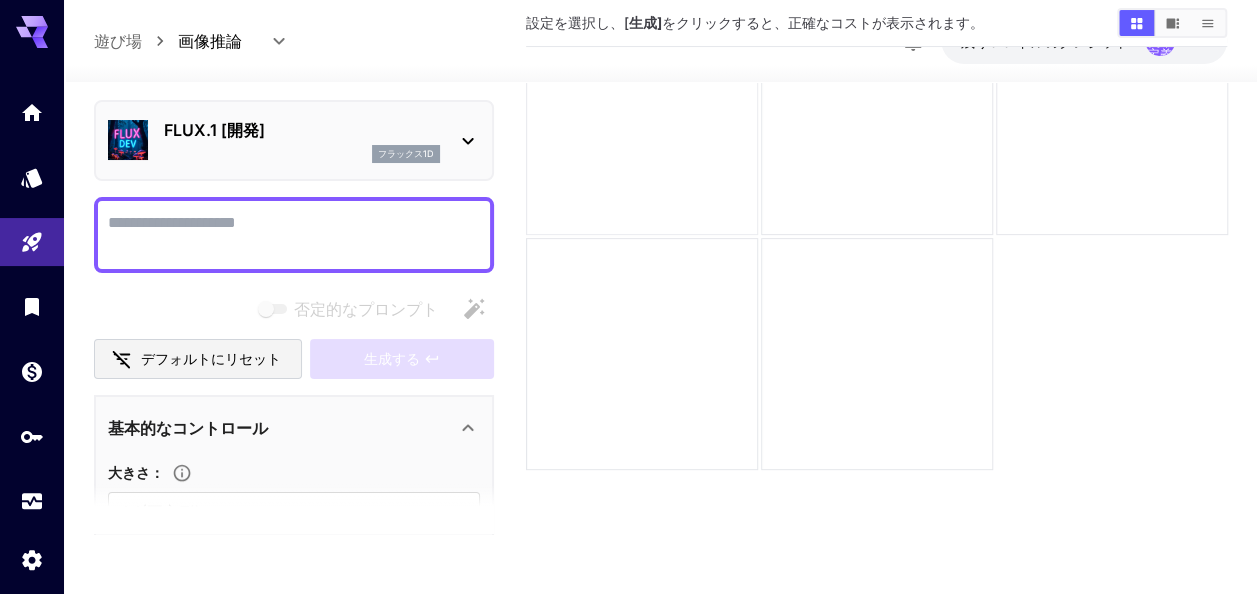 scroll, scrollTop: 0, scrollLeft: 0, axis: both 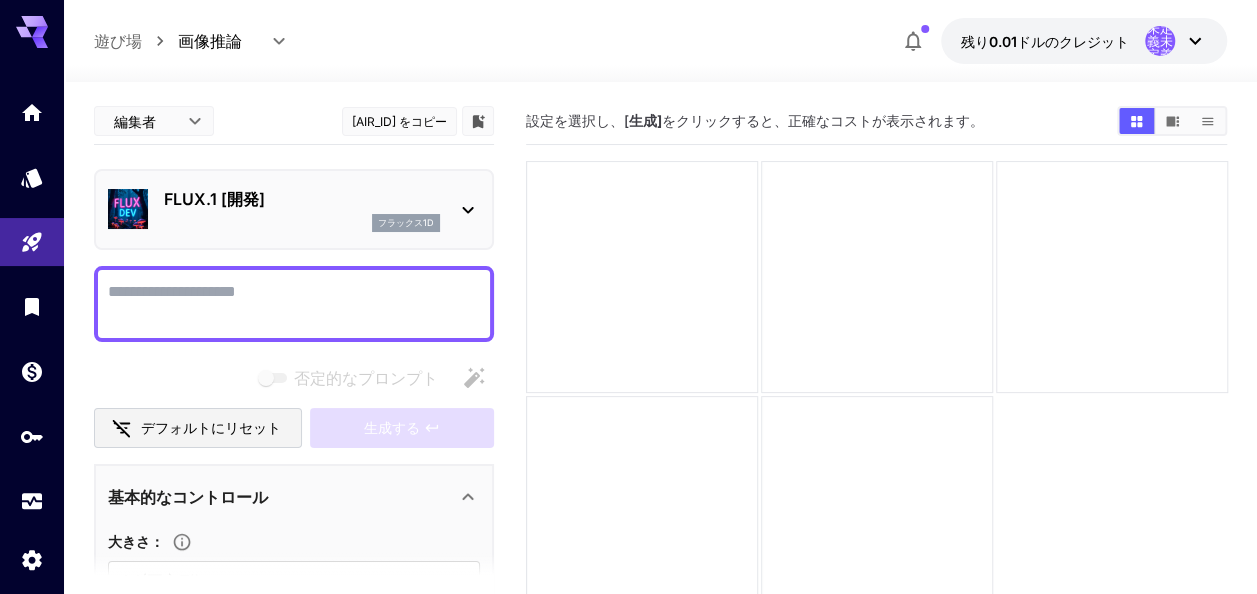 click on "FLUX.1 [開発]" at bounding box center (302, 199) 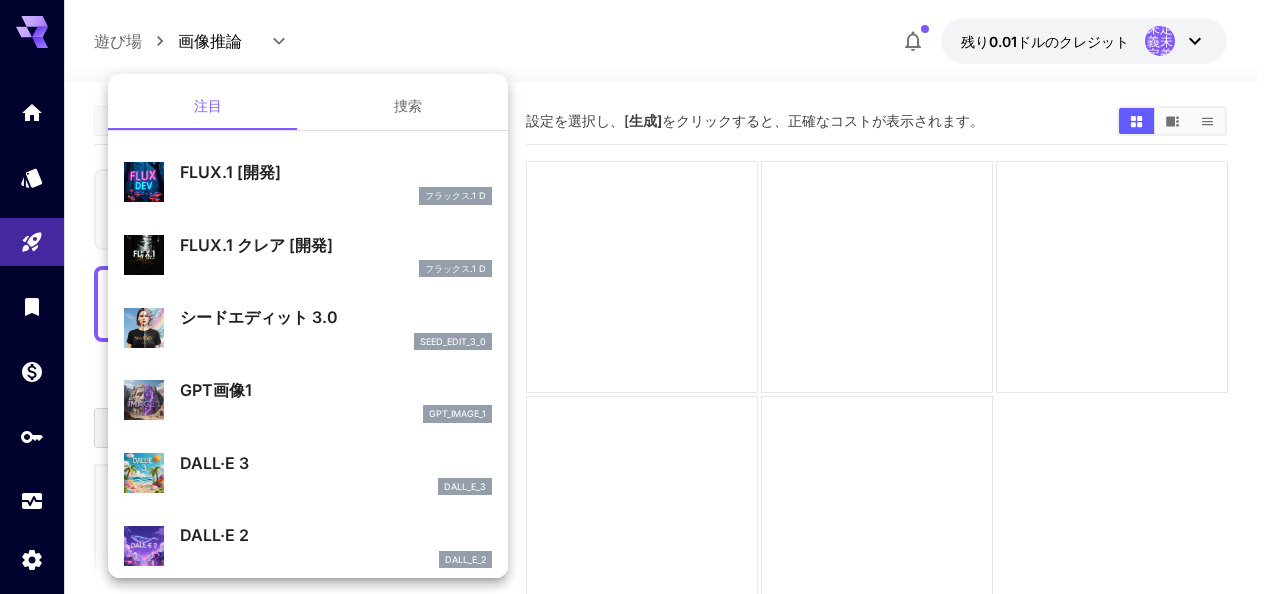 click at bounding box center (636, 297) 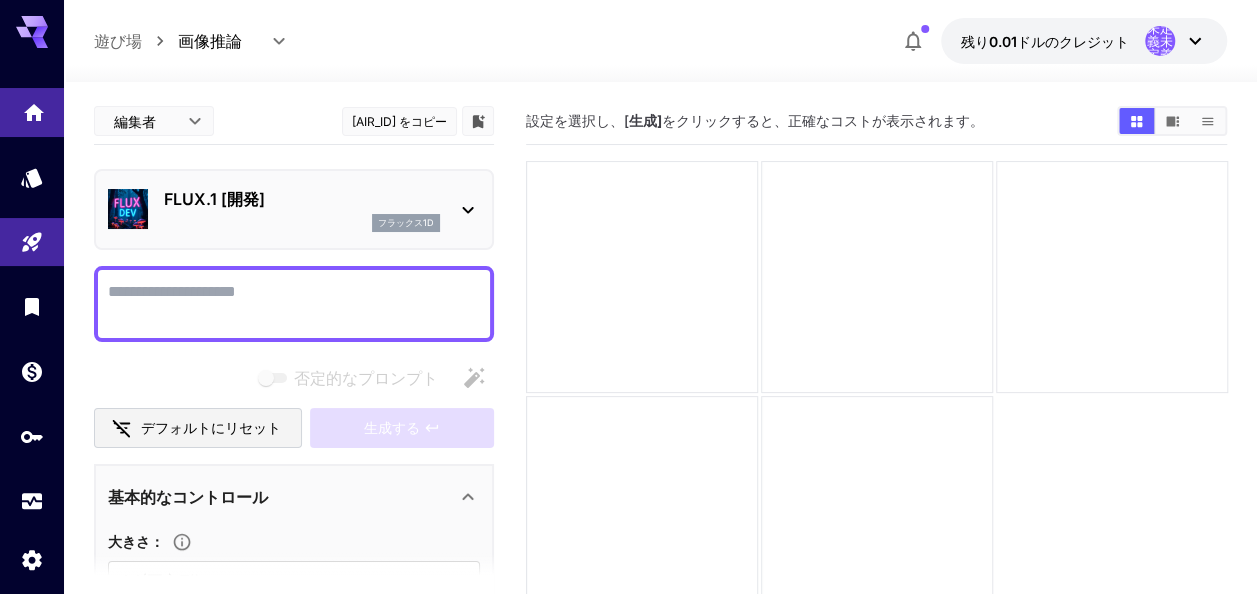 click at bounding box center [32, 112] 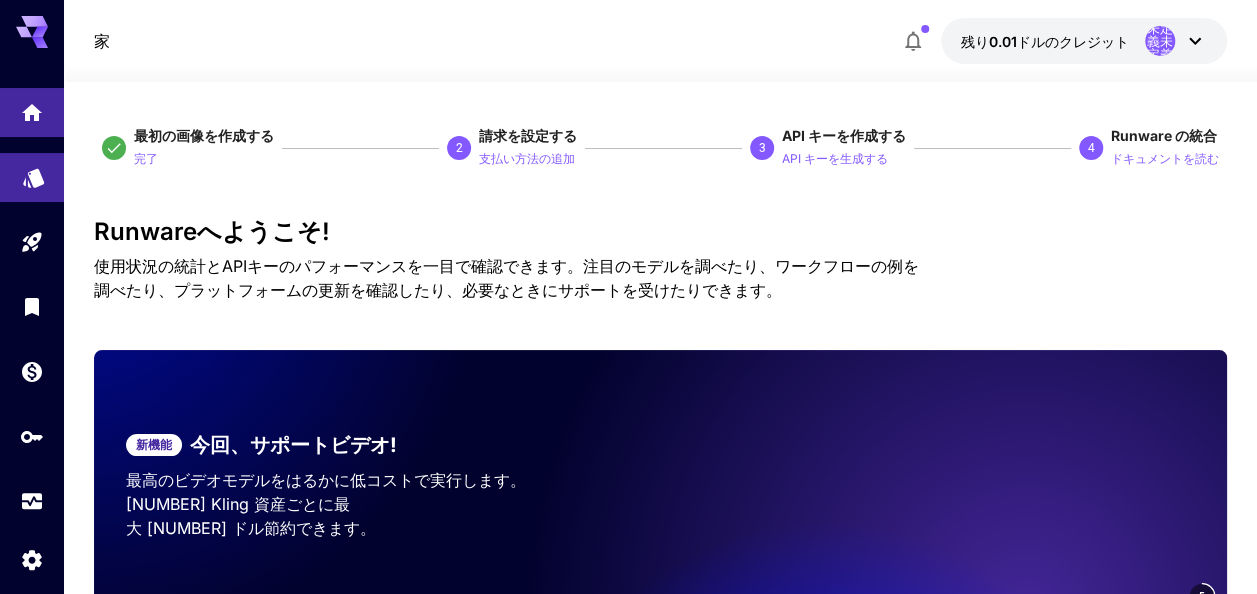 click at bounding box center (32, 177) 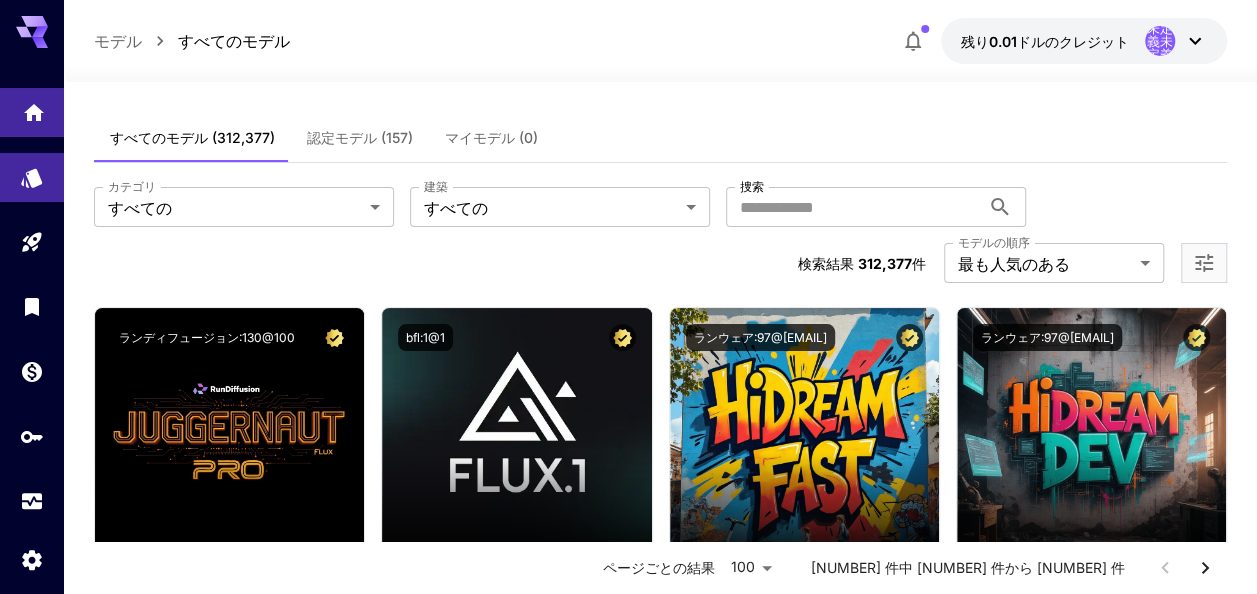 click at bounding box center (32, 112) 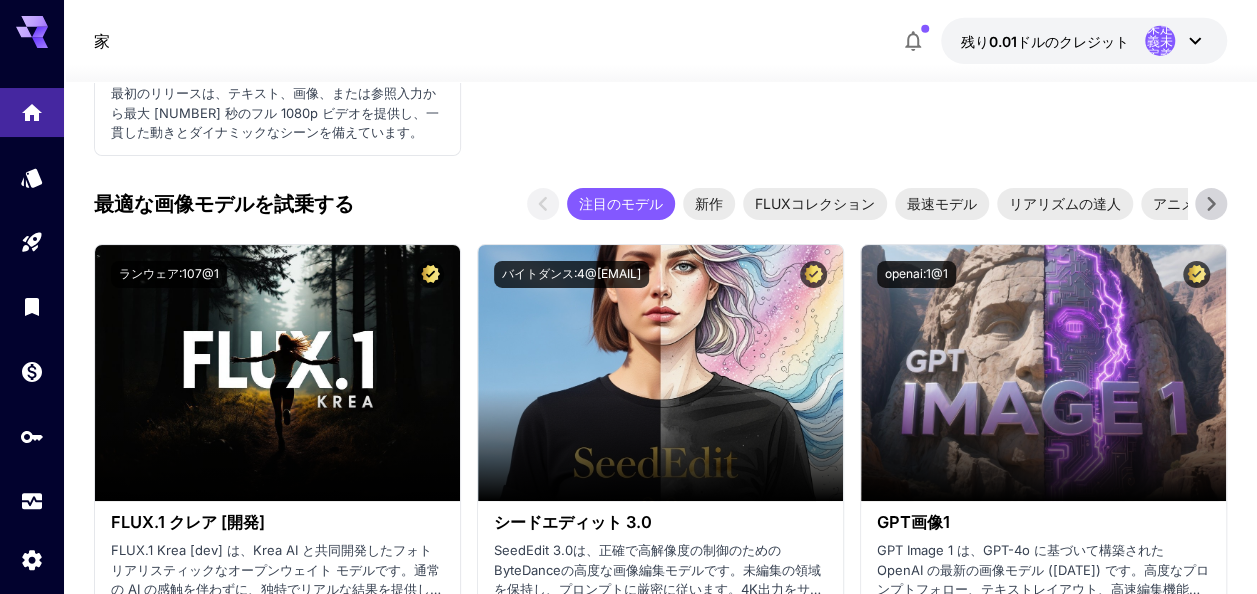 scroll, scrollTop: 3100, scrollLeft: 0, axis: vertical 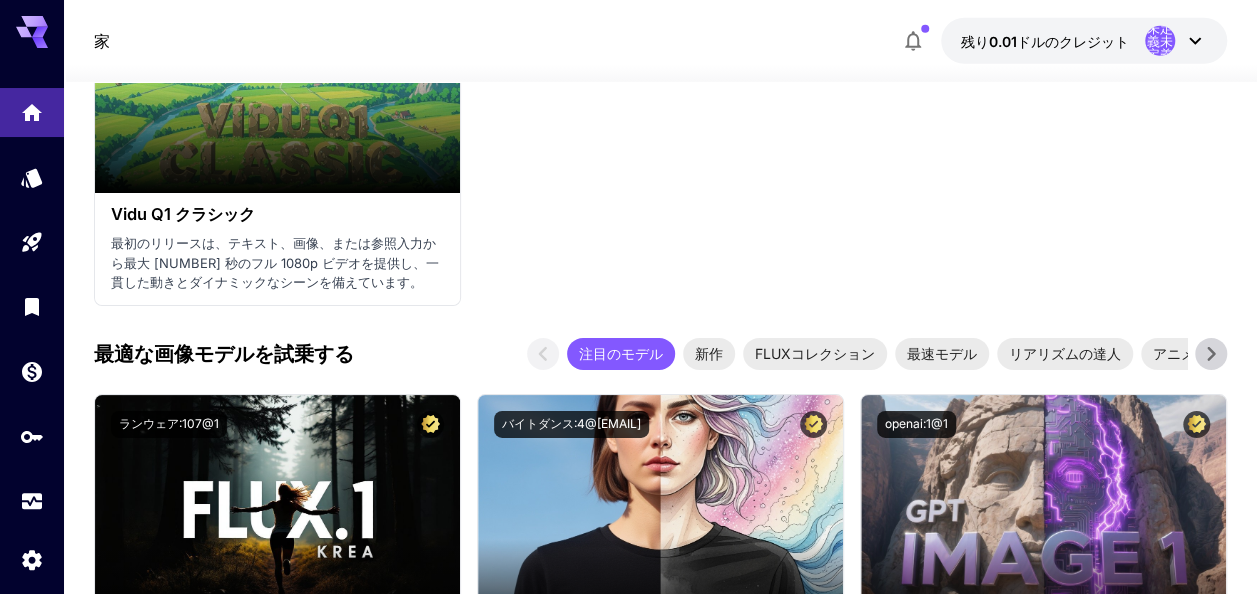 click 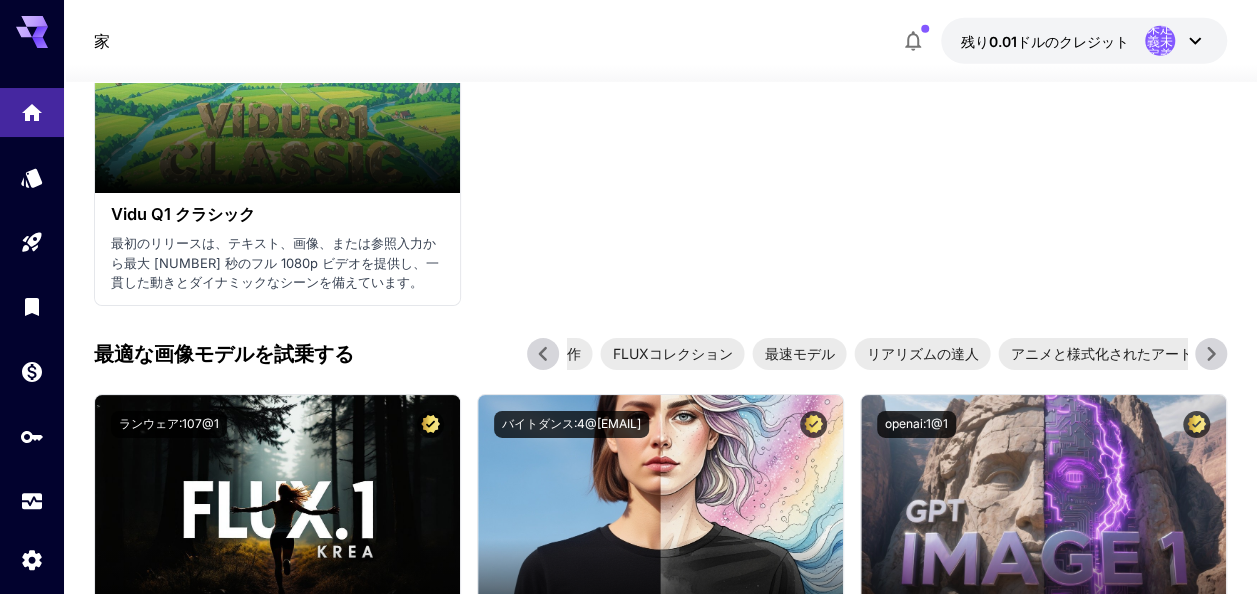 click 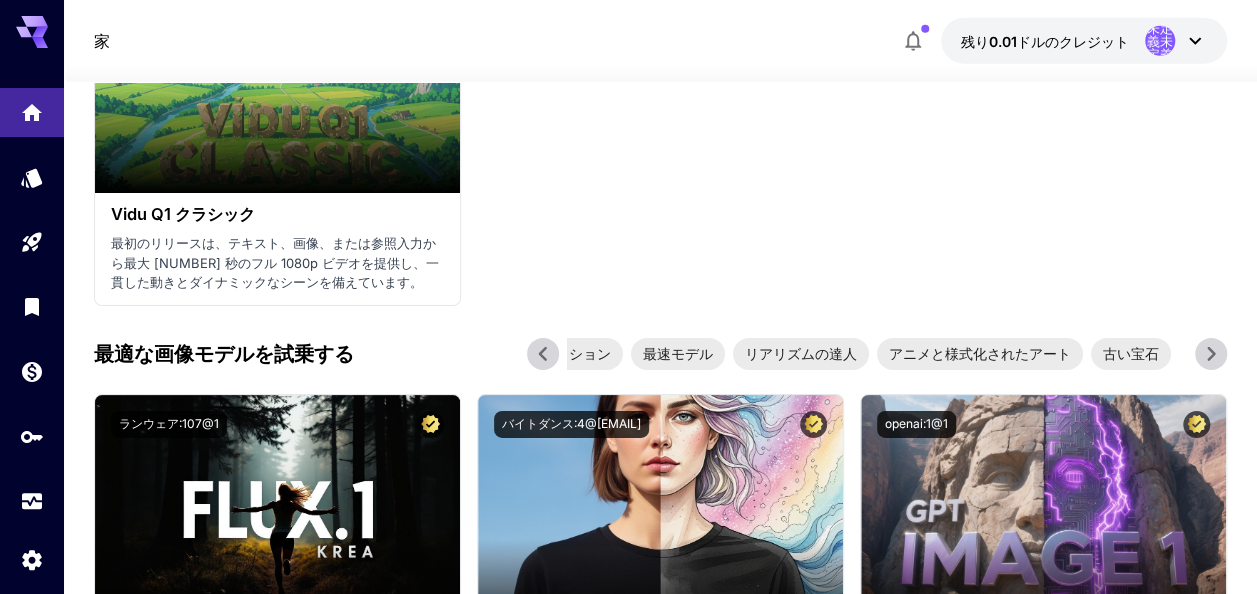 click 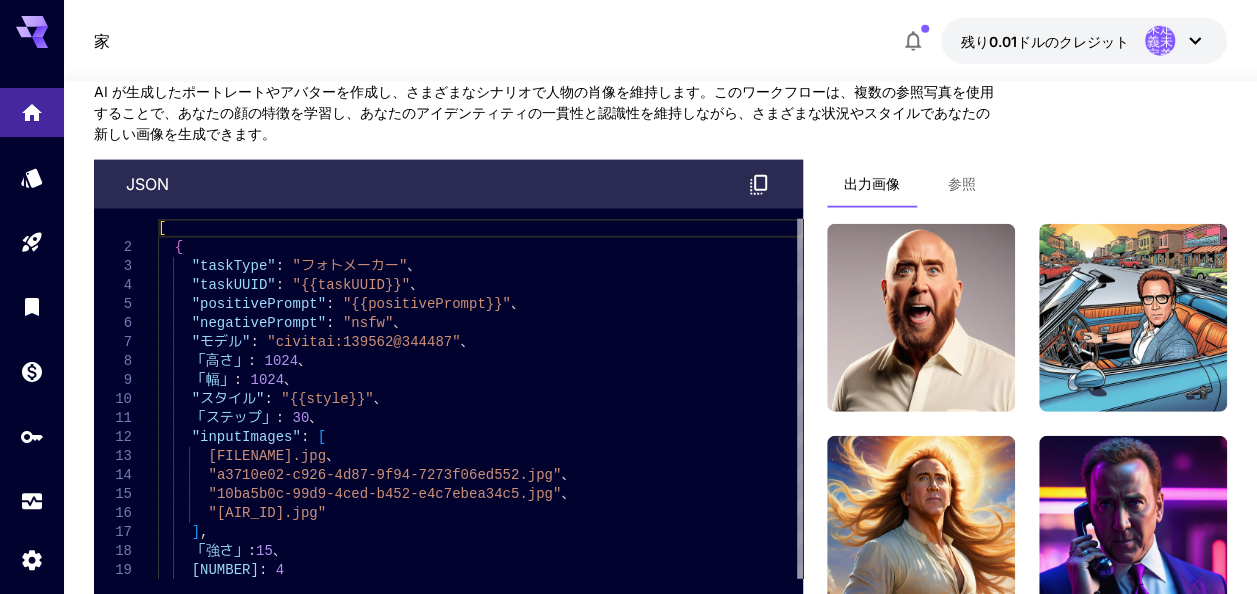scroll, scrollTop: 6054, scrollLeft: 0, axis: vertical 